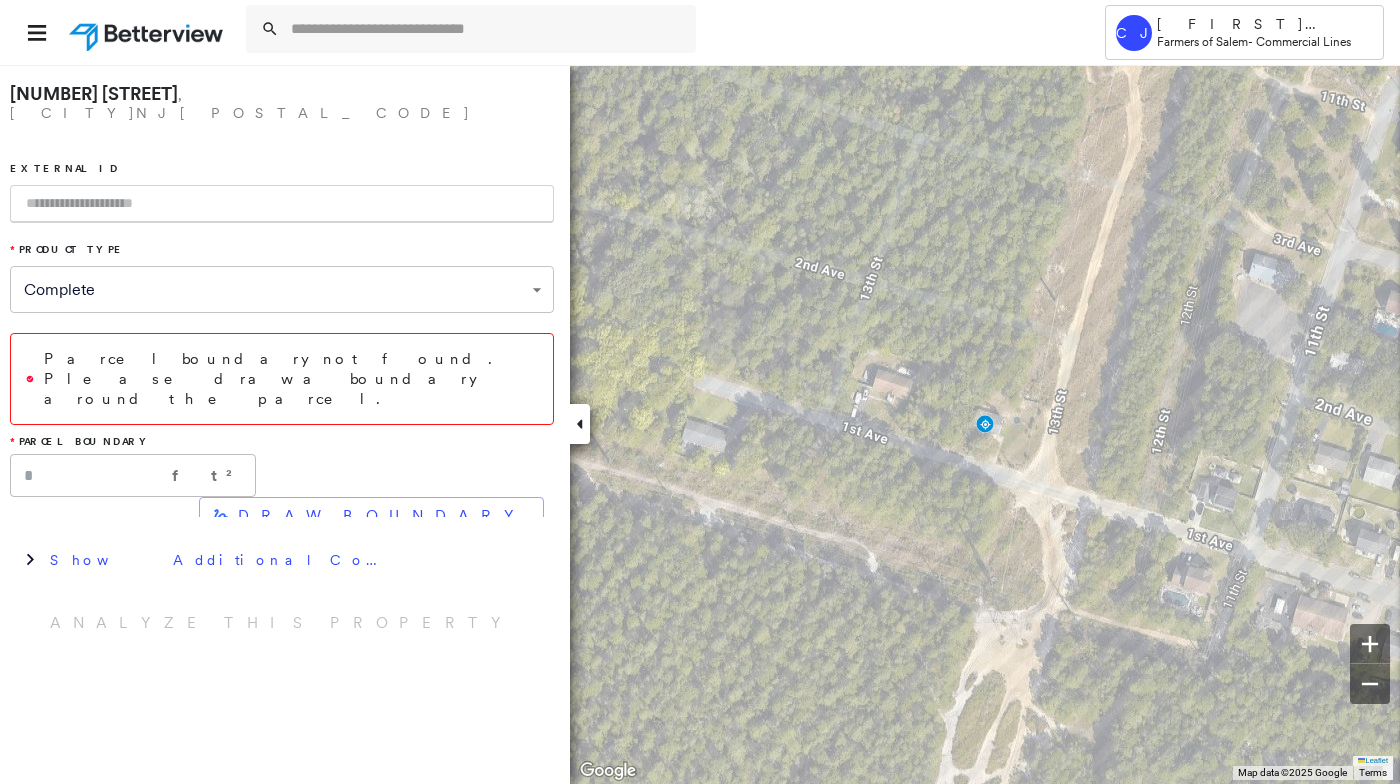 scroll, scrollTop: 0, scrollLeft: 0, axis: both 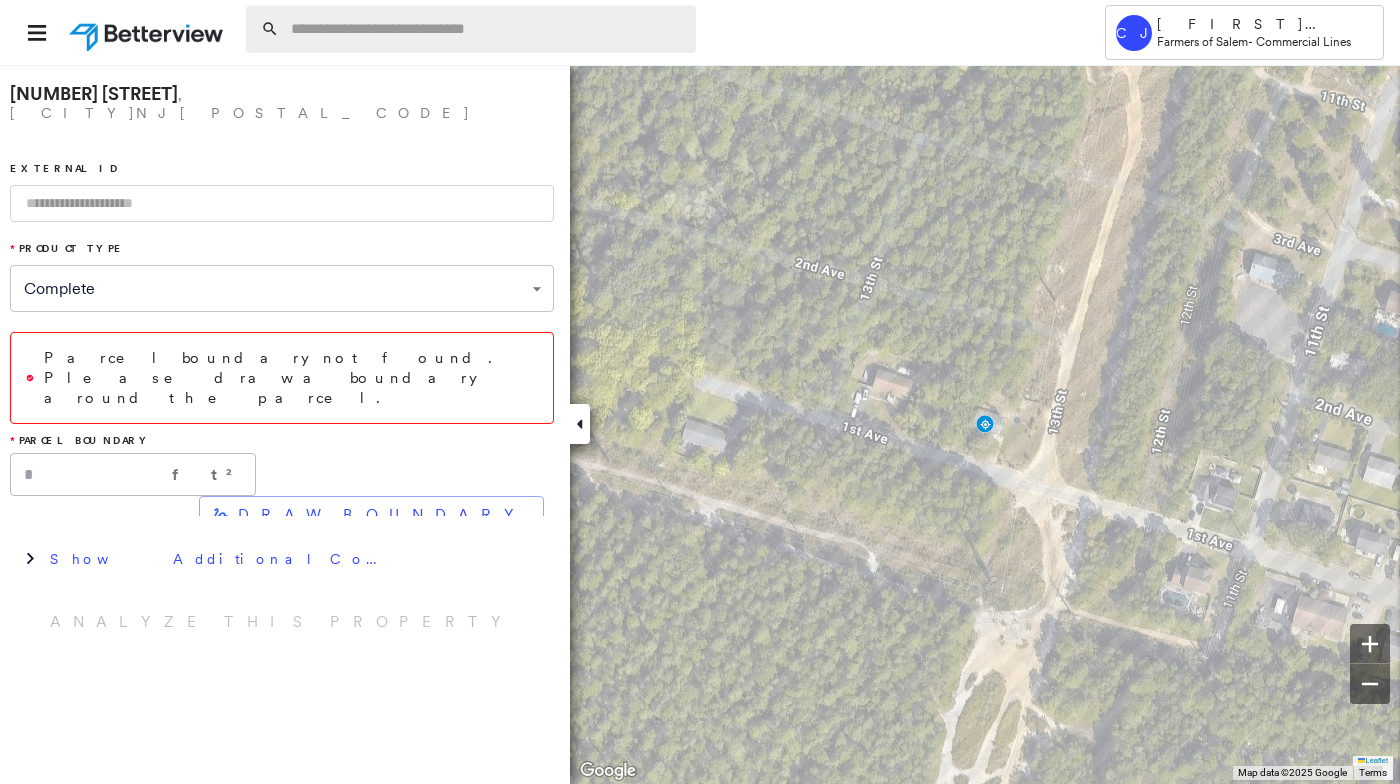 click at bounding box center (487, 29) 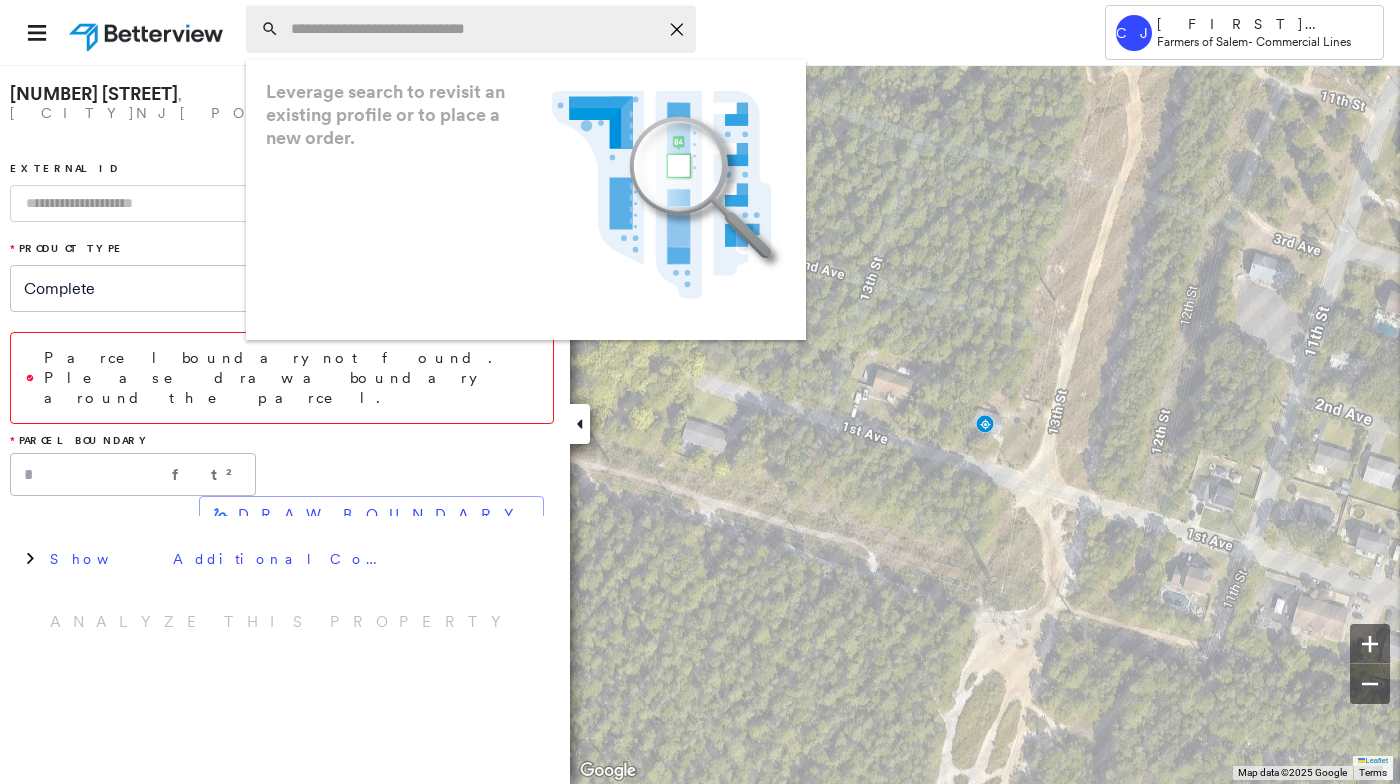 click at bounding box center (474, 29) 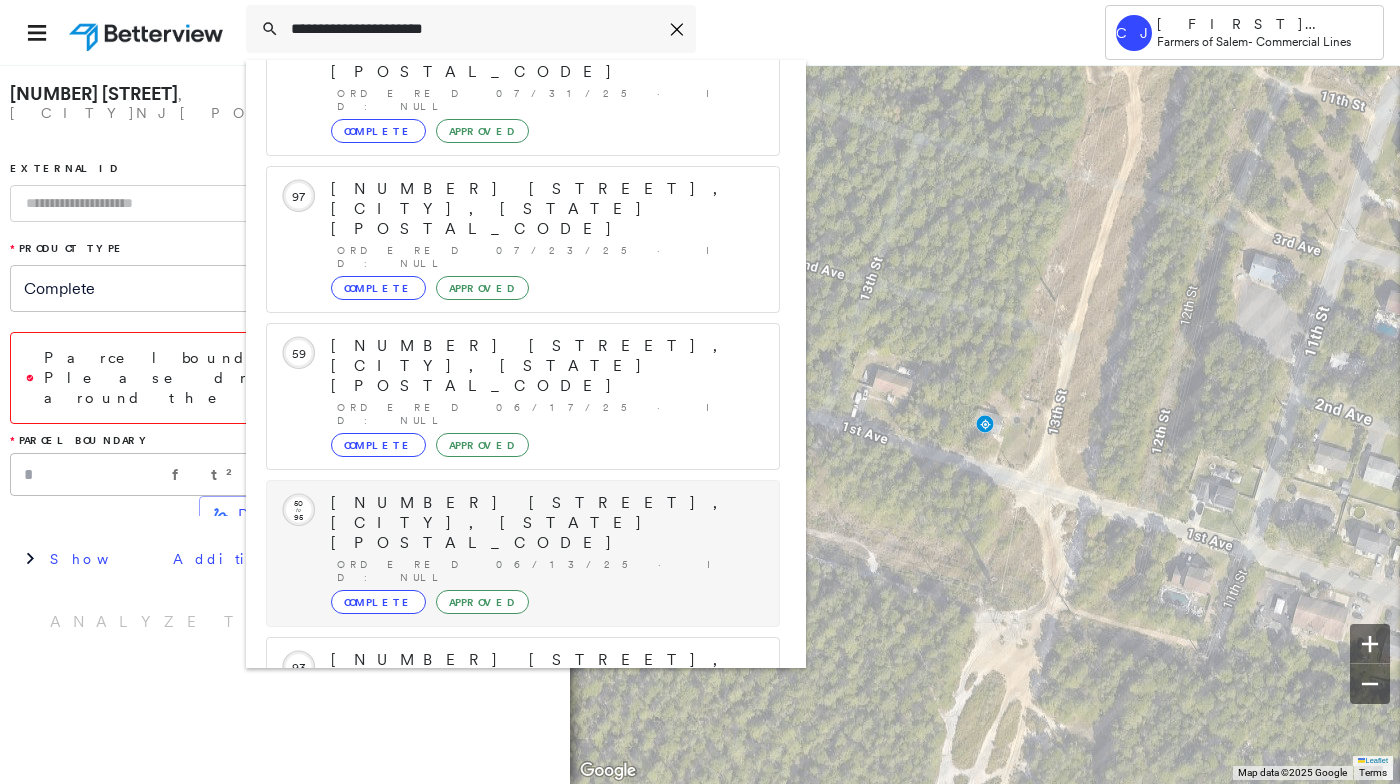 scroll, scrollTop: 213, scrollLeft: 0, axis: vertical 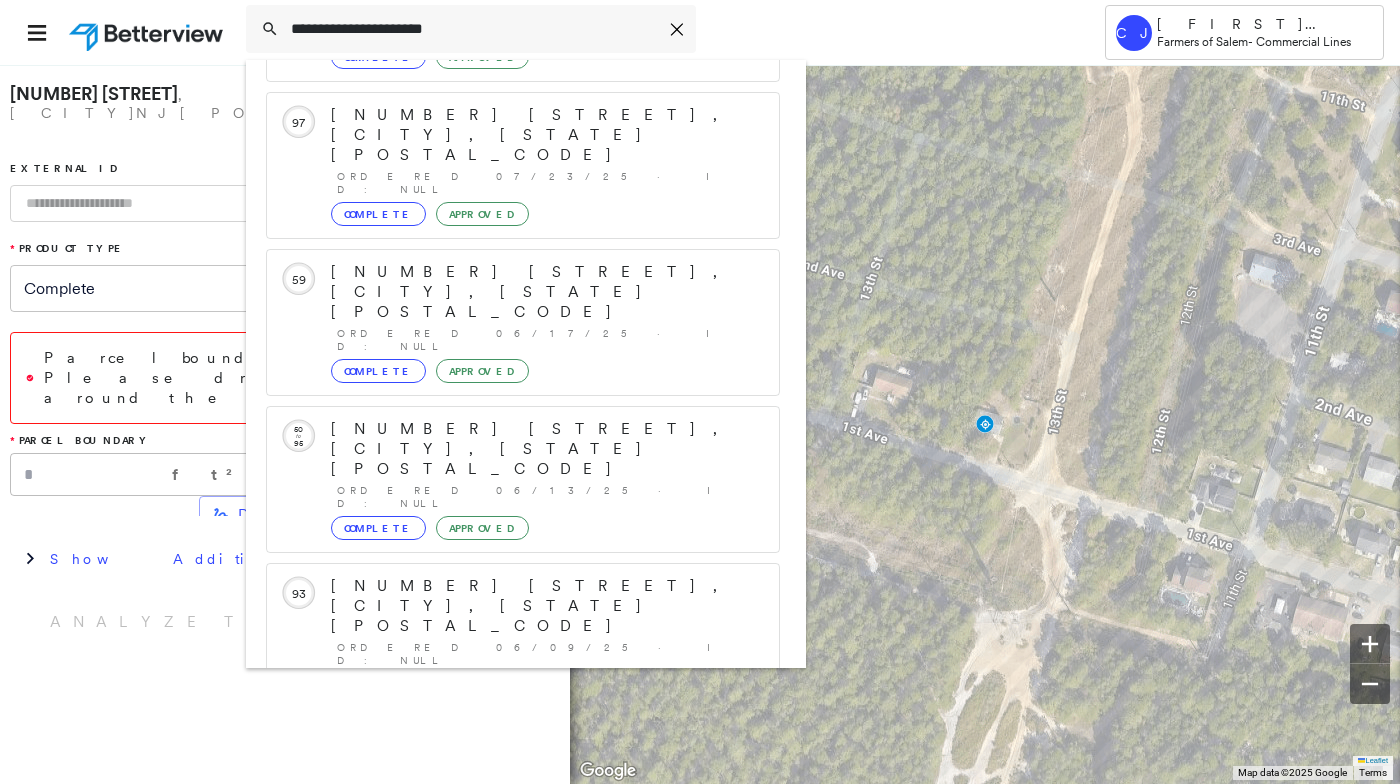 type on "**********" 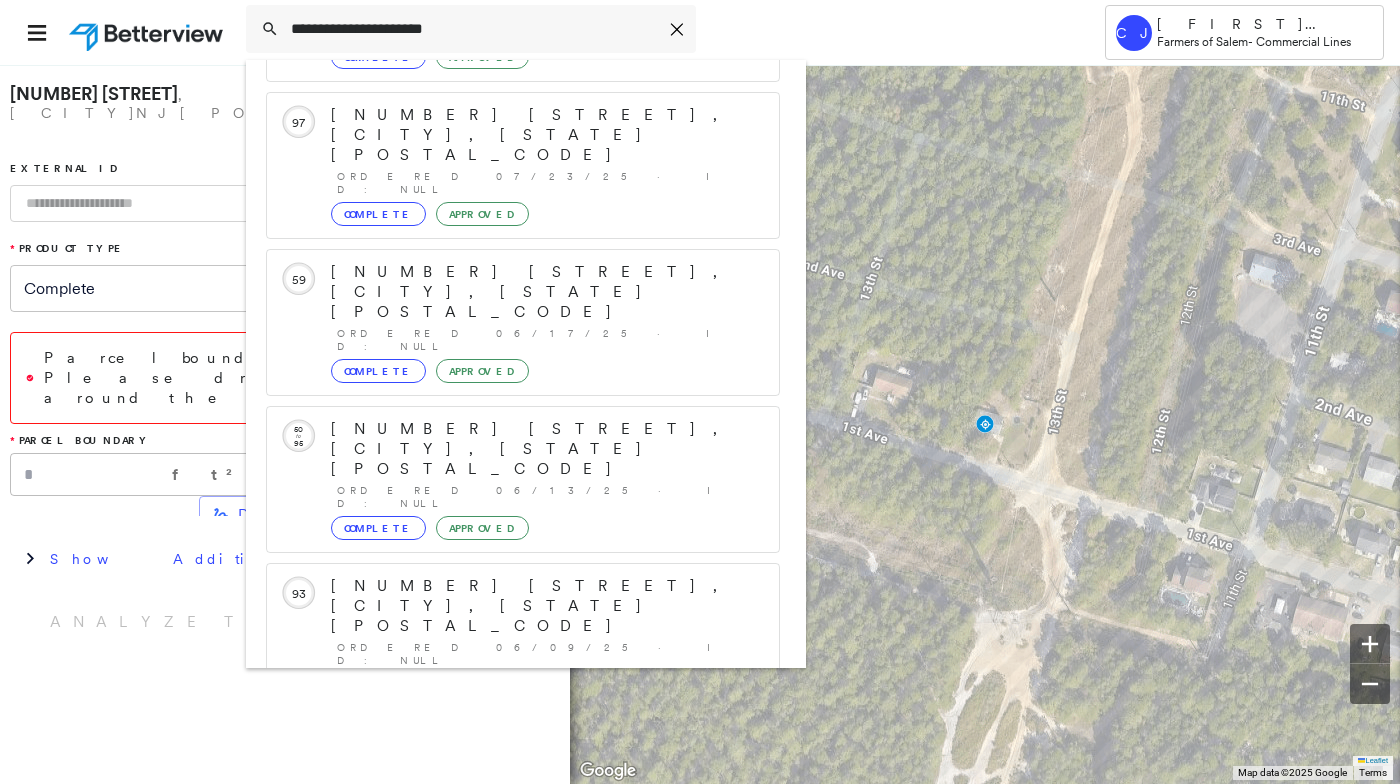 click on "[NUMBER] [STREET], [CITY], [STATE] [POSTAL_CODE]" at bounding box center [501, 898] 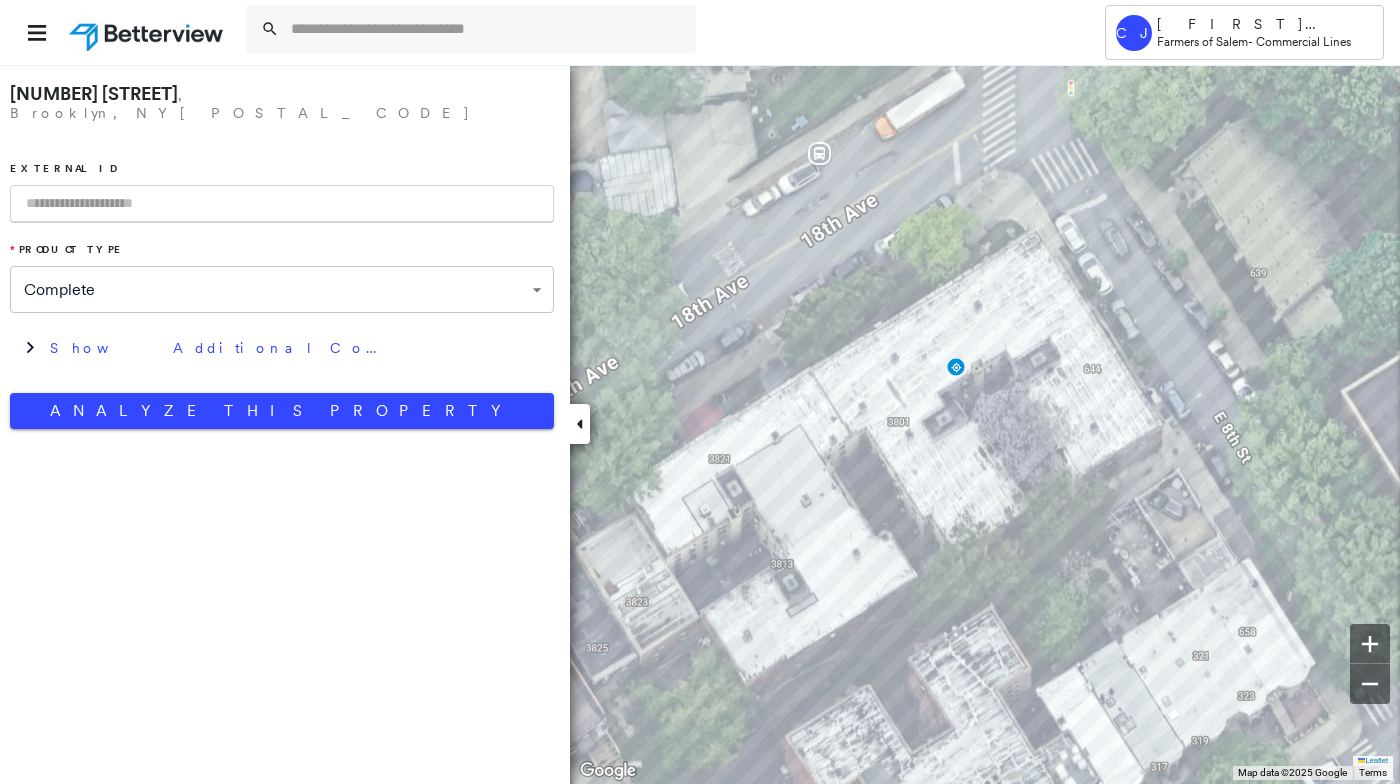 click at bounding box center [282, 204] 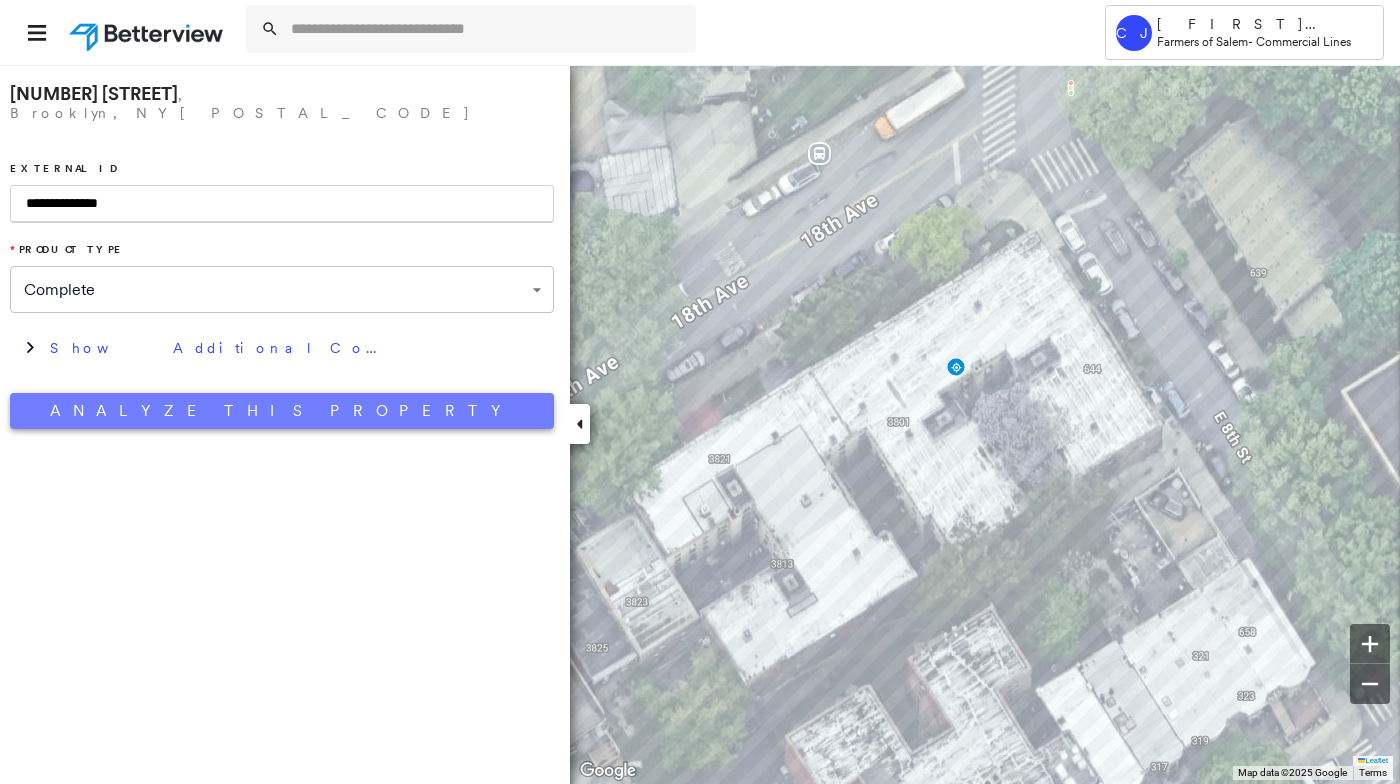 type on "**********" 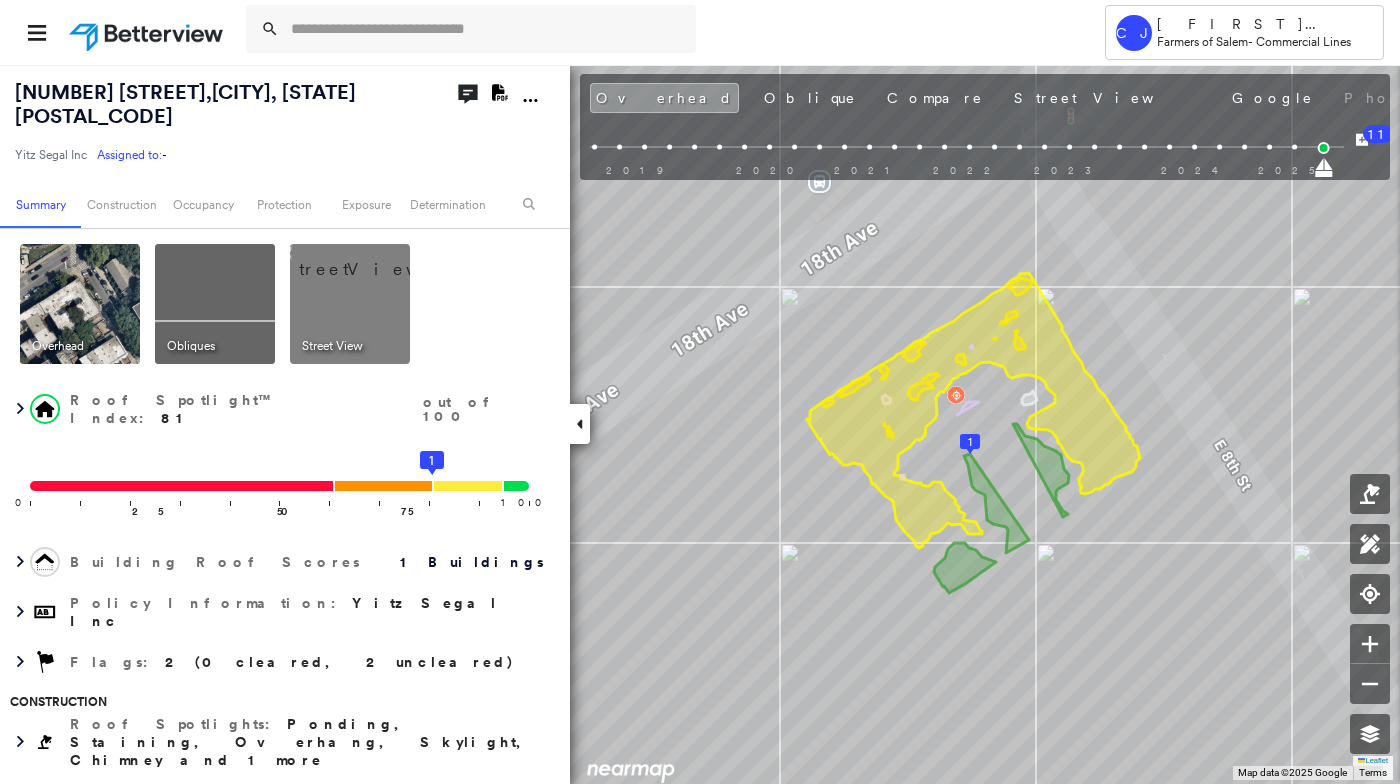 click 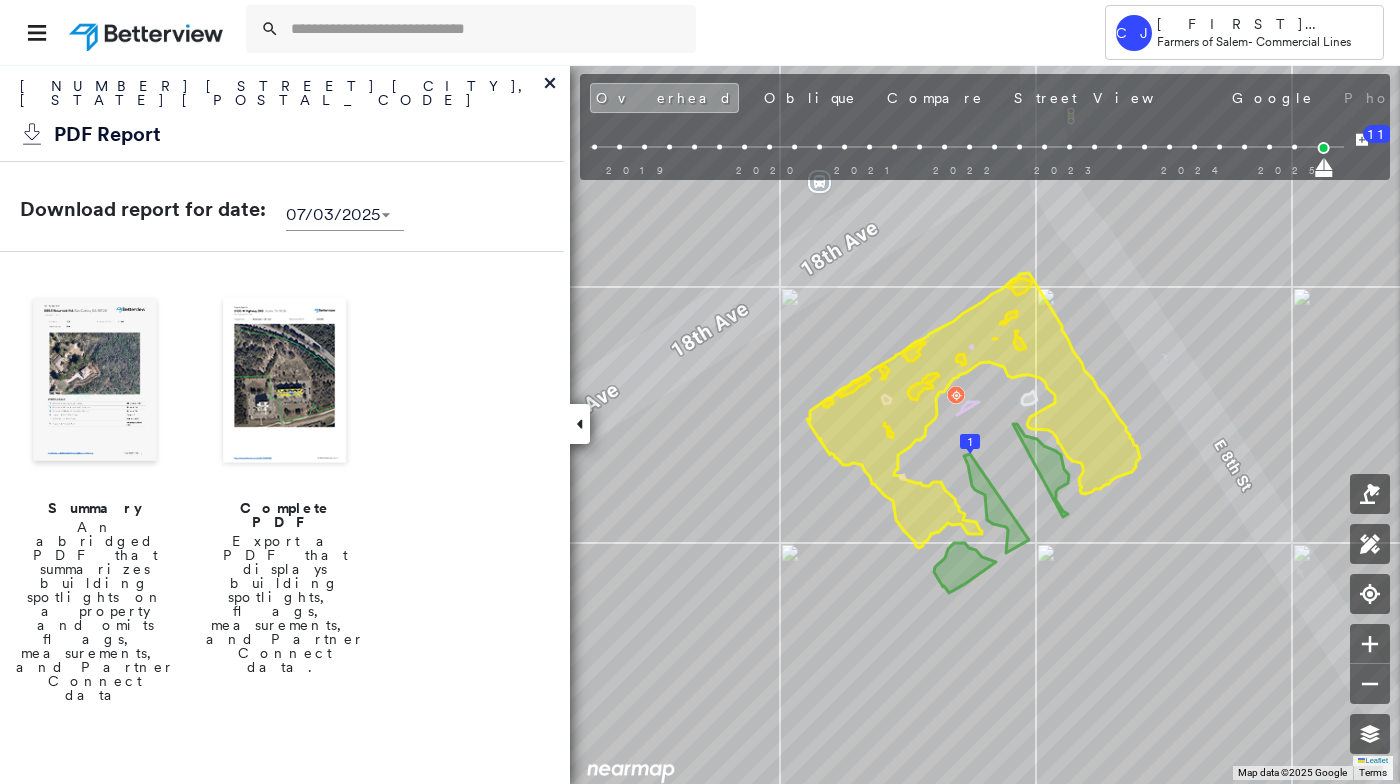 click at bounding box center [285, 382] 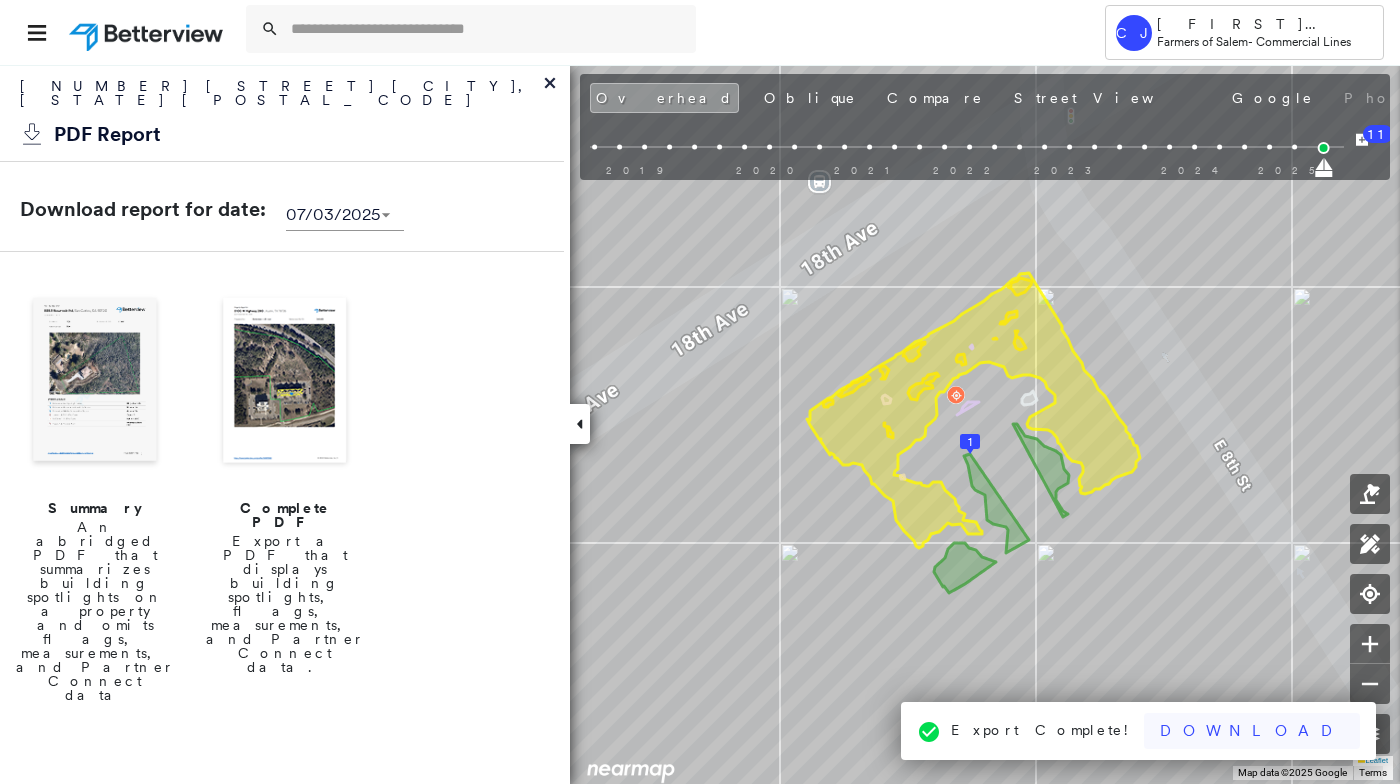 click on "Download" at bounding box center (1252, 731) 